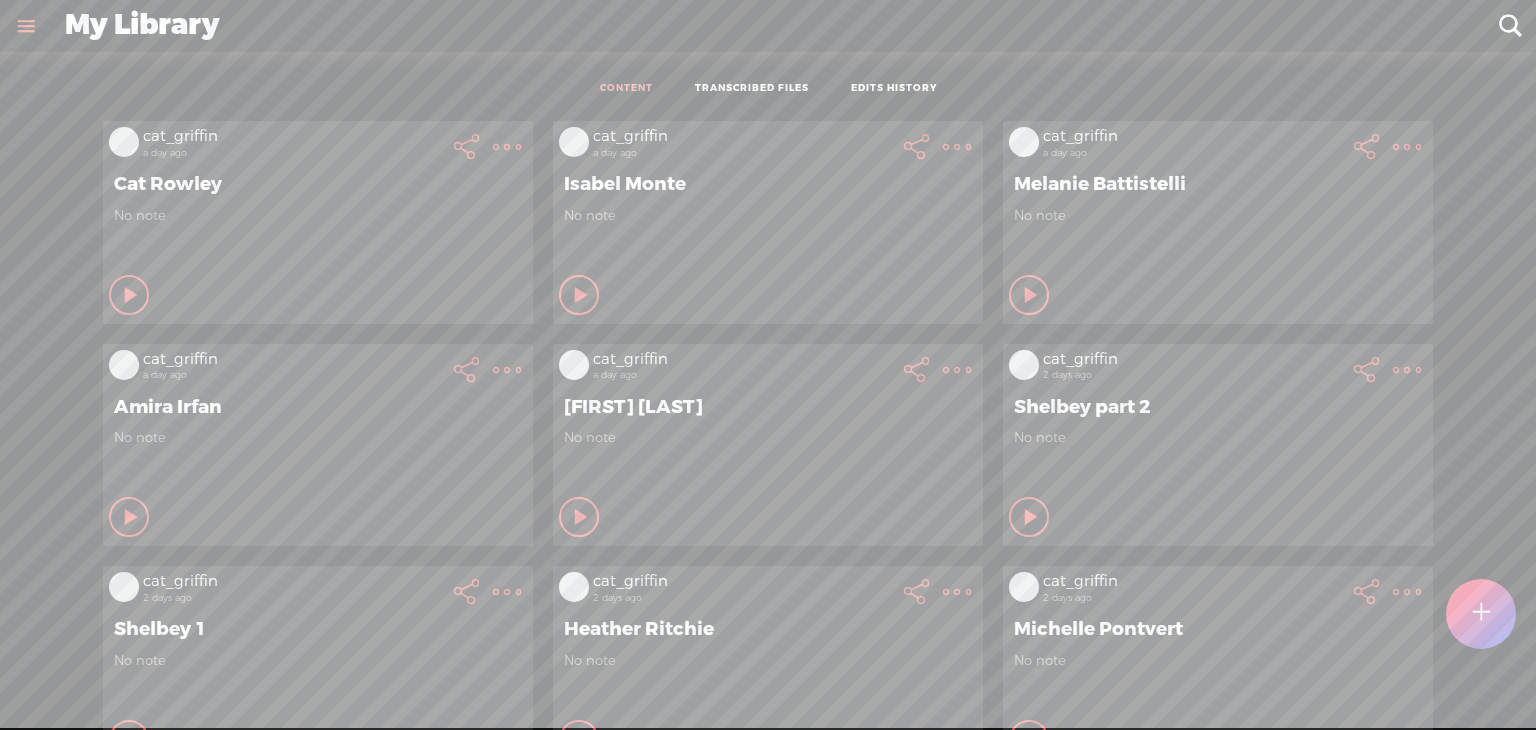 scroll, scrollTop: 0, scrollLeft: 0, axis: both 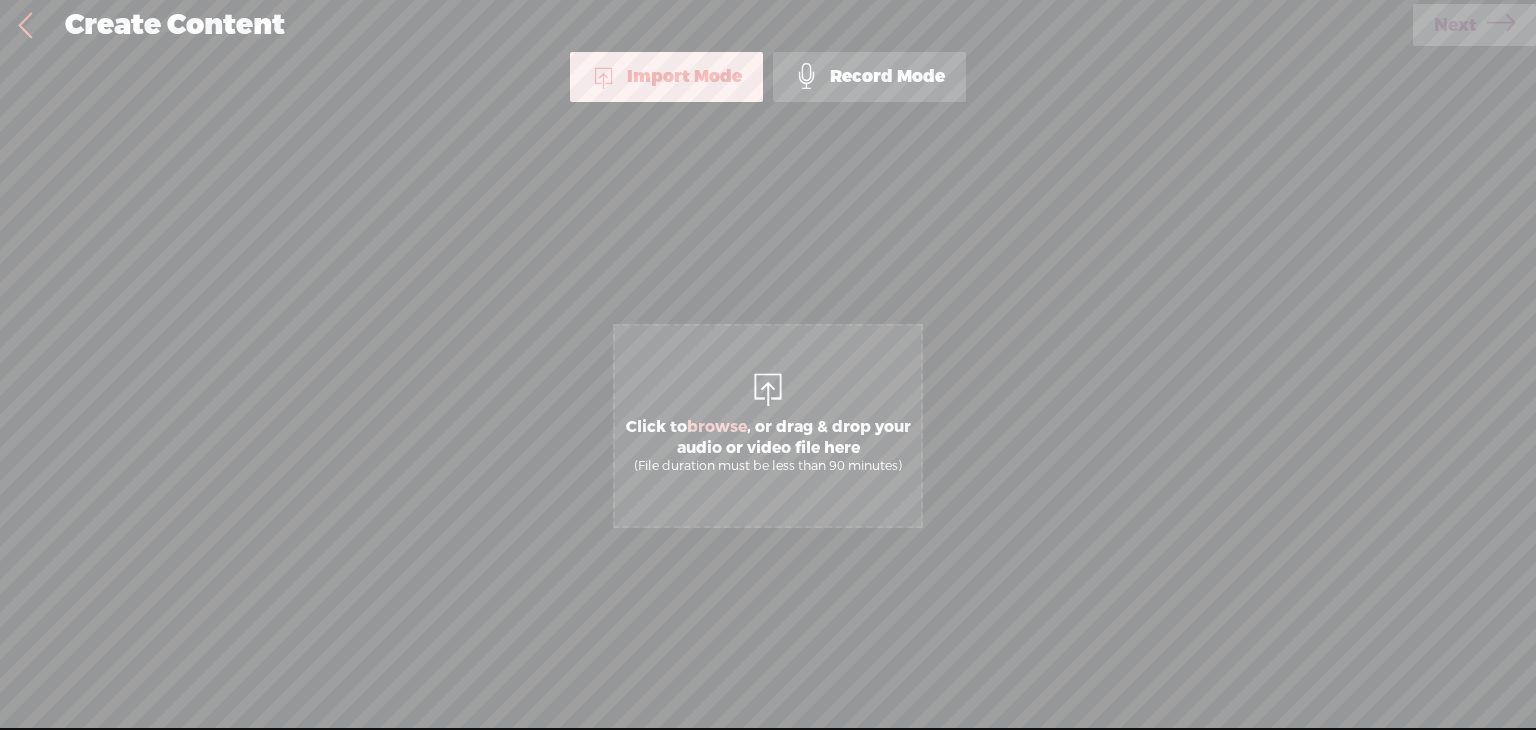 click on "Click to  browse , or drag & drop your audio or video file here (File duration must be less than 90 minutes)" at bounding box center [768, 445] 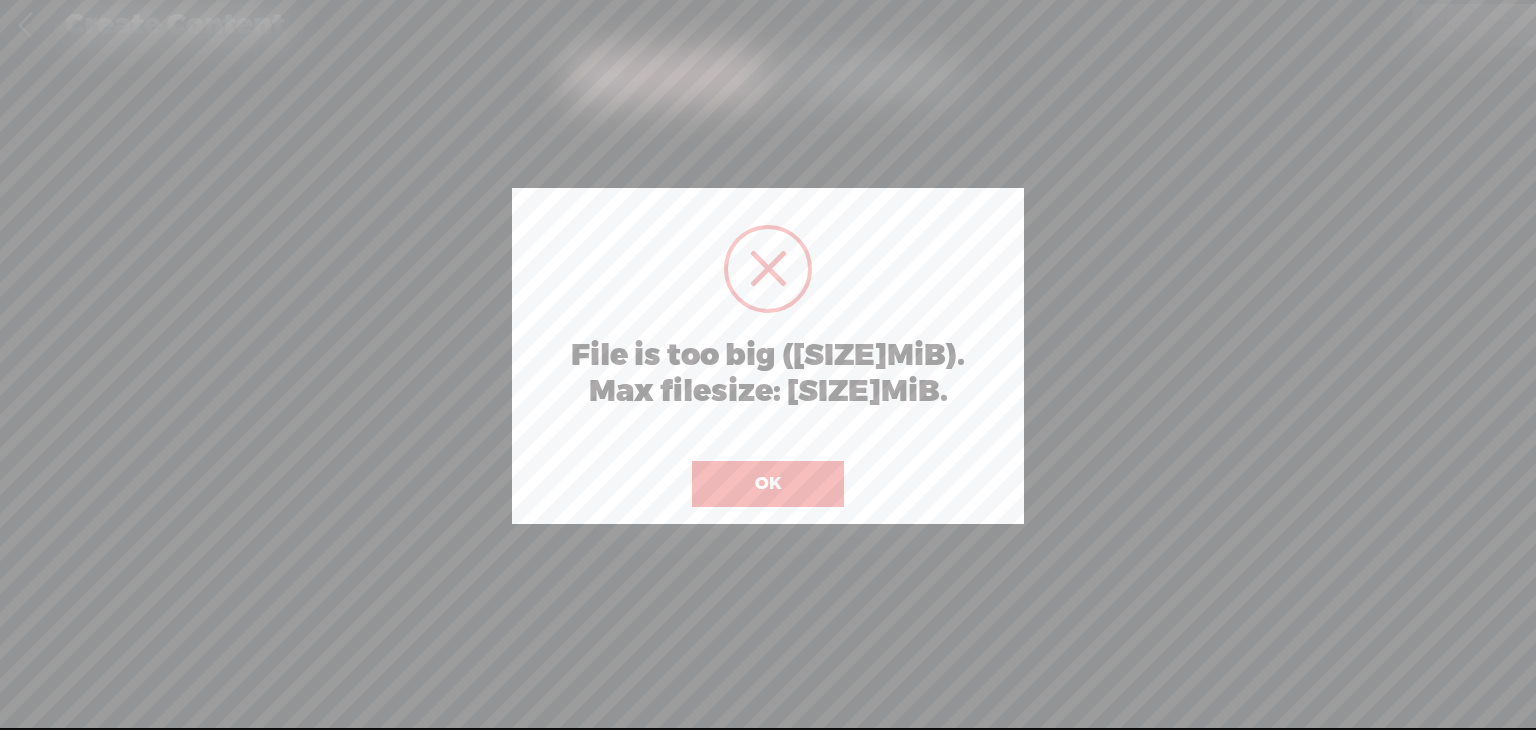 click on "OK" at bounding box center (768, 484) 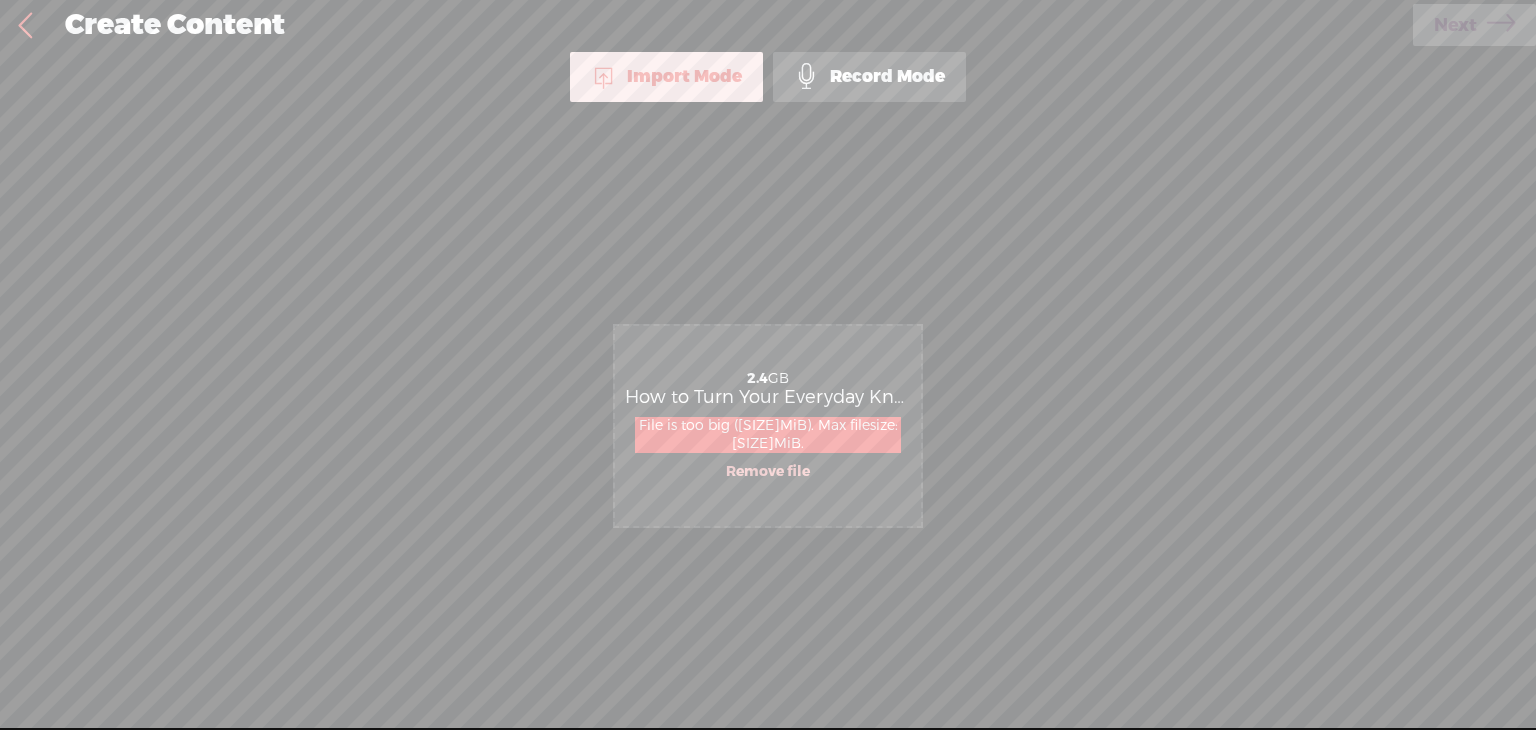 click on "Remove file" at bounding box center [768, 472] 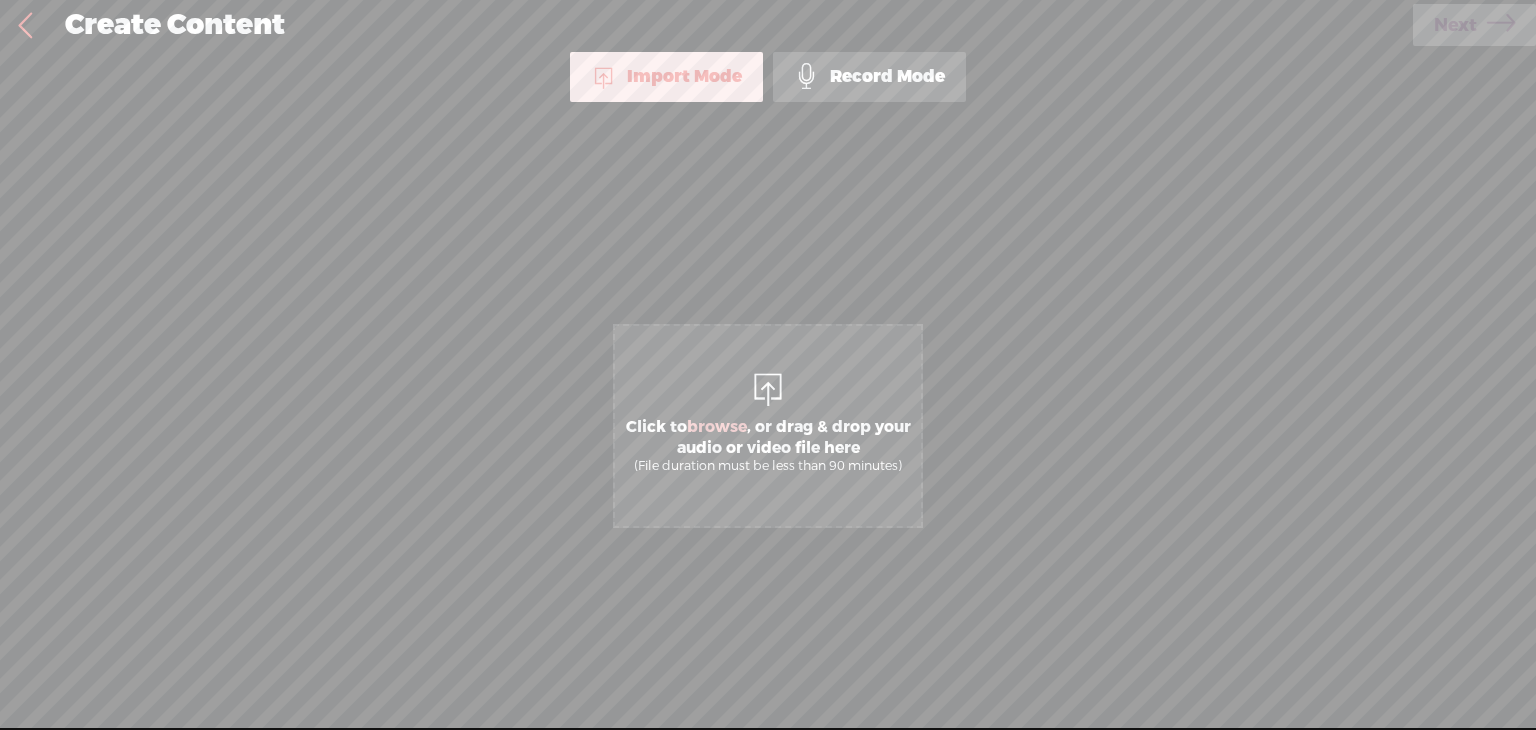 click on "Click to  browse , or drag & drop your audio or video file here (File duration must be less than 90 minutes)" at bounding box center (768, 445) 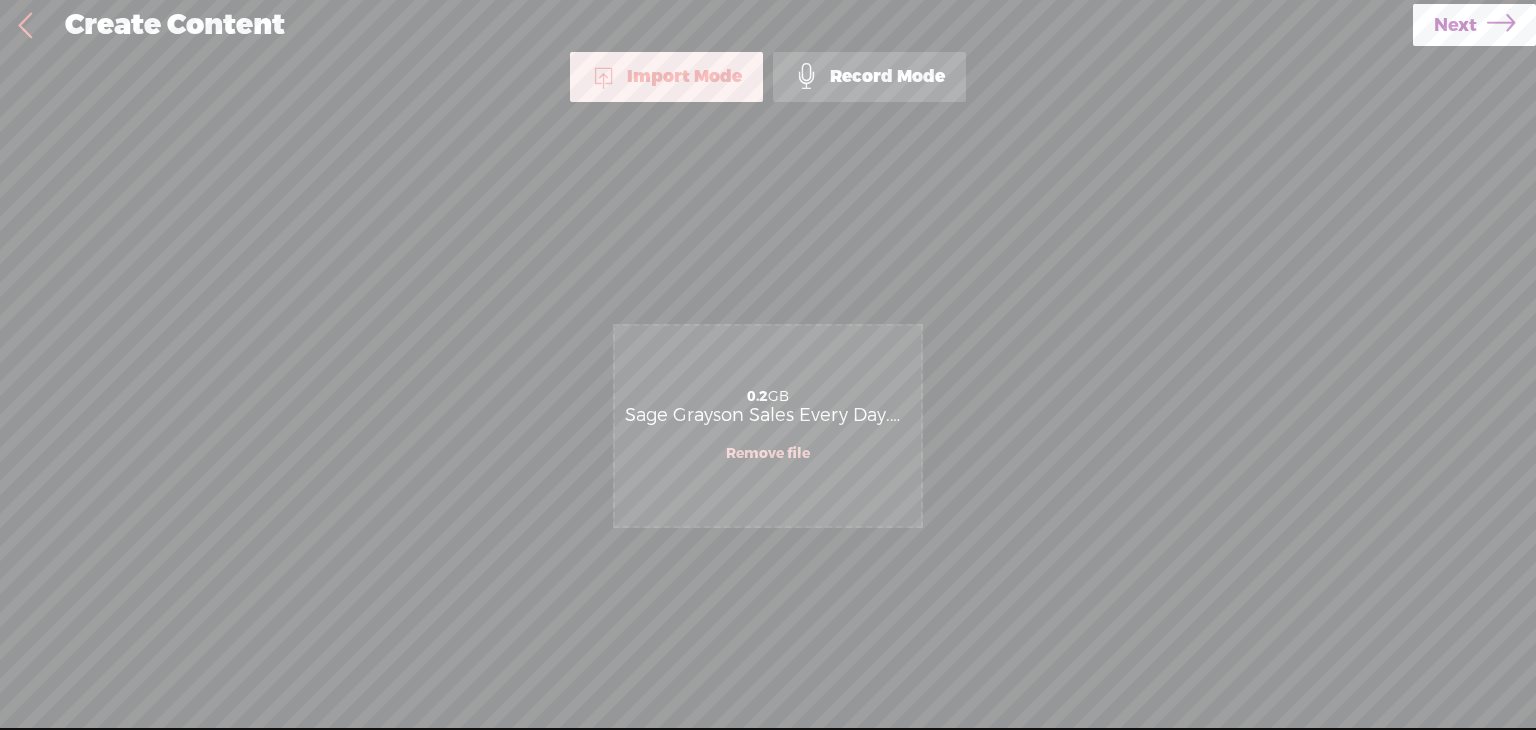 click on "Create Content" at bounding box center (732, 26) 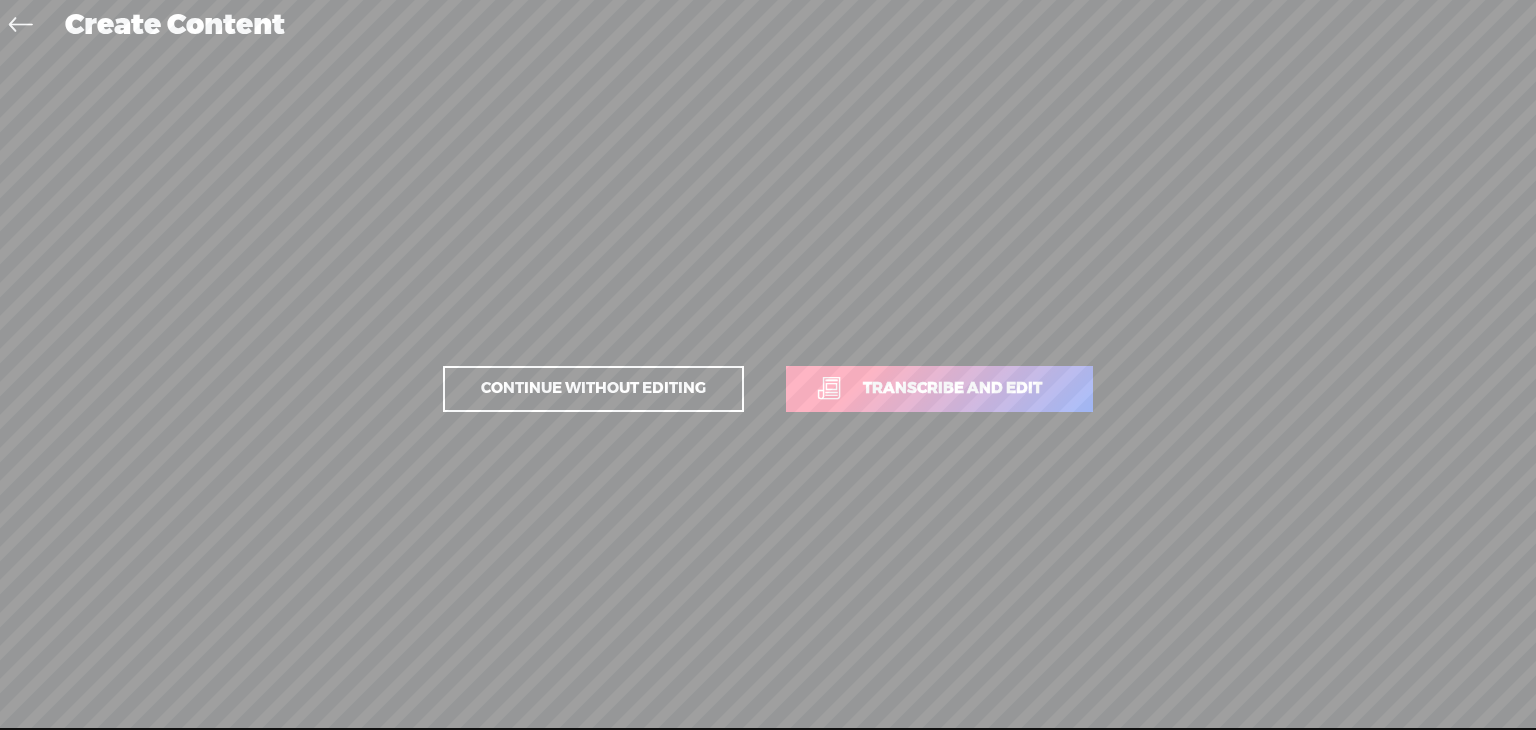 click on "Transcribe and edit" at bounding box center (939, 389) 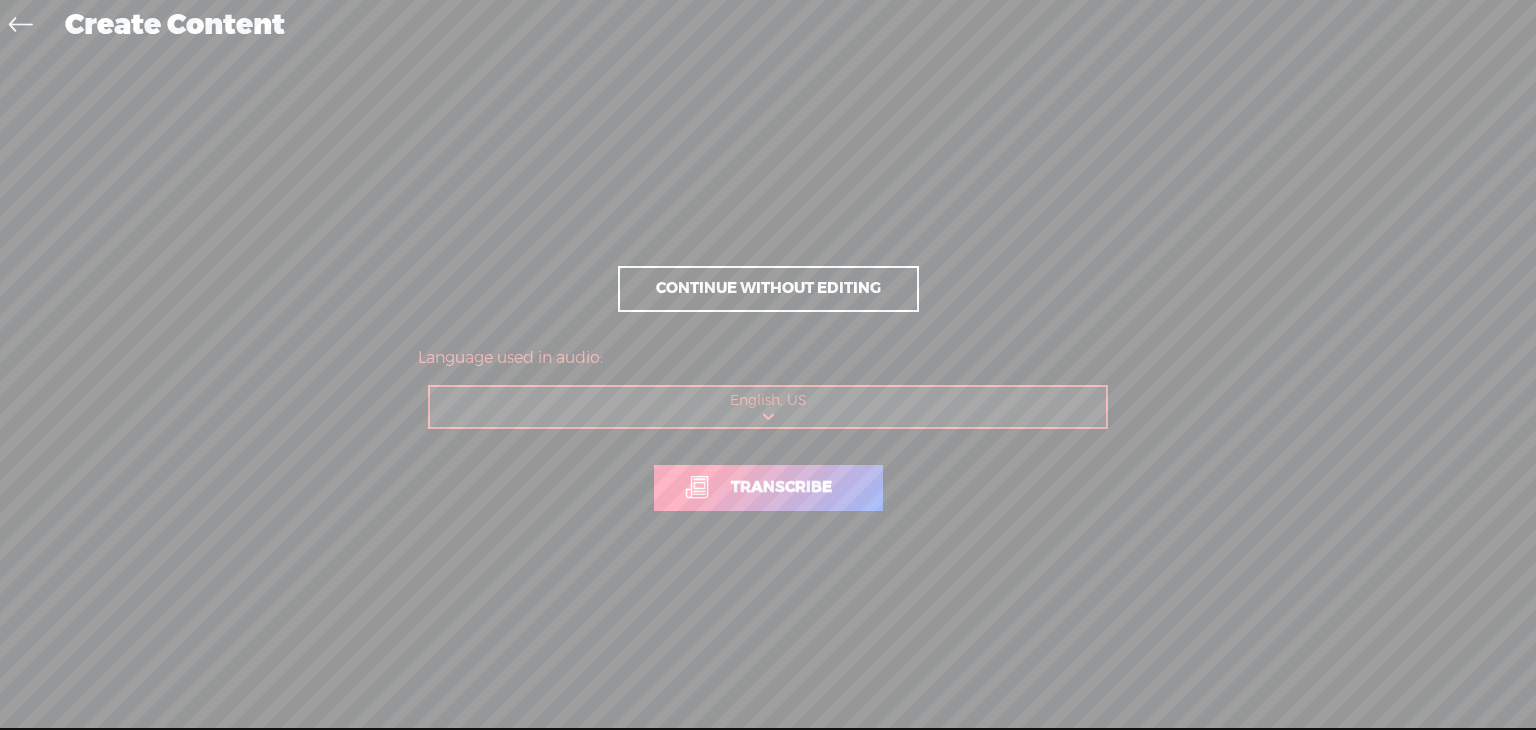 click on "Transcribe" at bounding box center [781, 487] 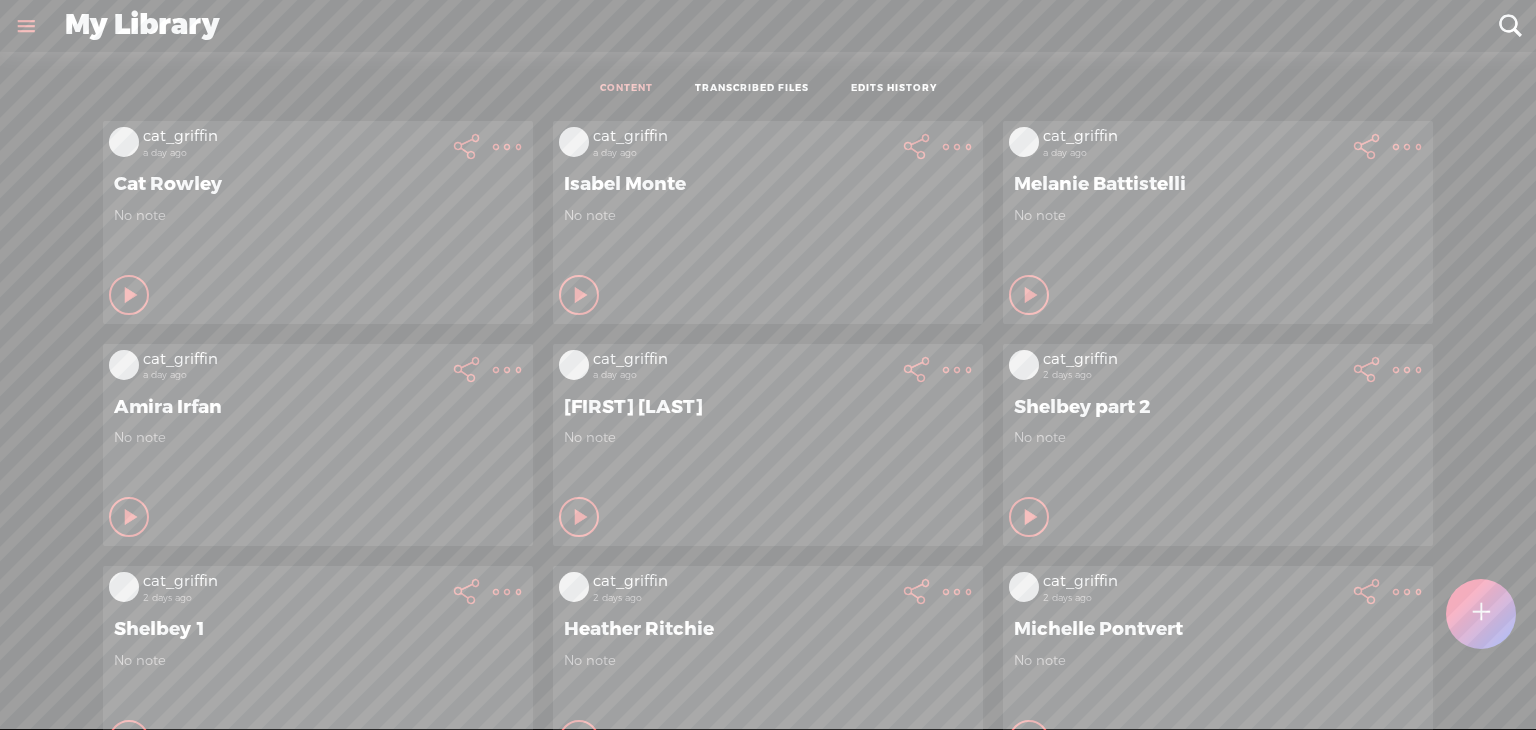click at bounding box center (1480, 613) 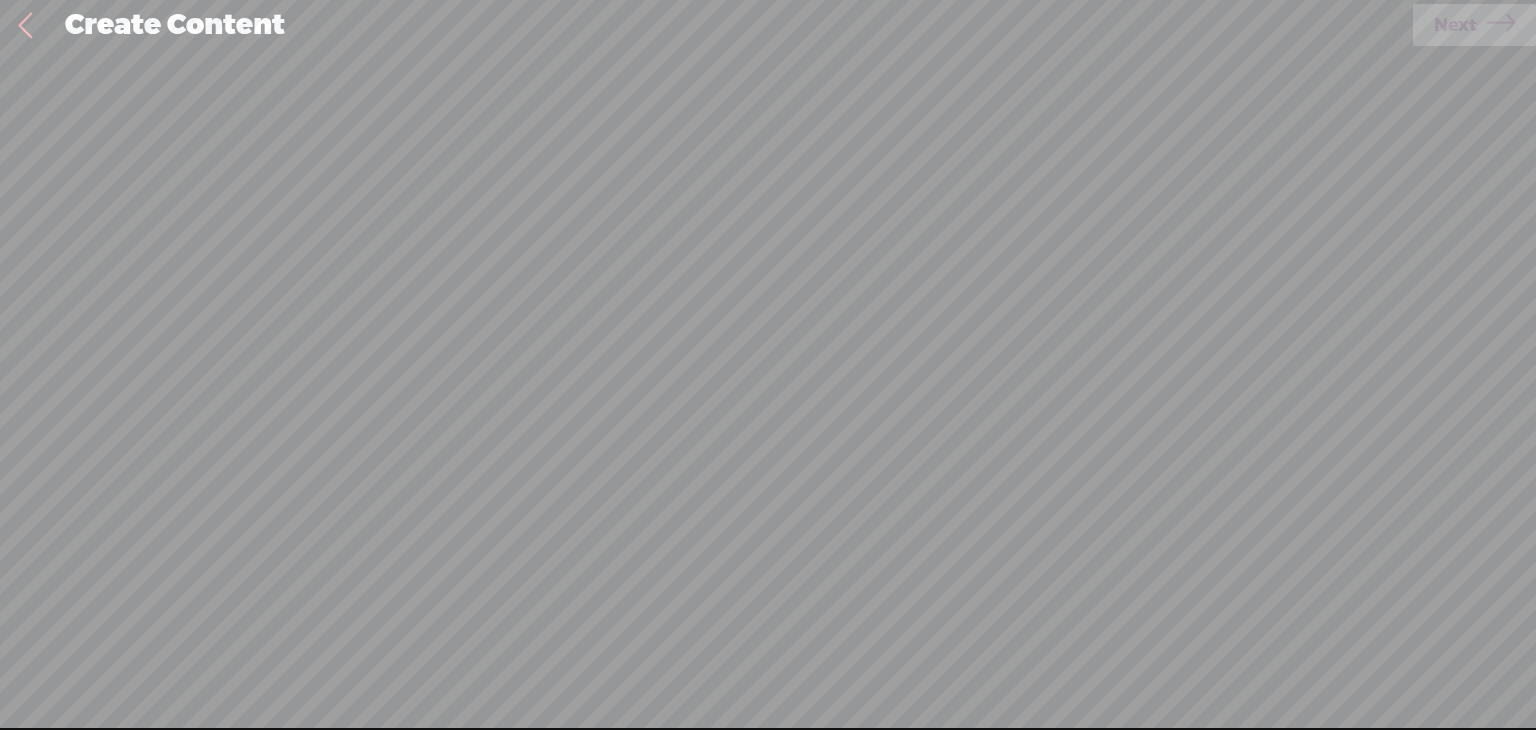 scroll, scrollTop: 0, scrollLeft: 0, axis: both 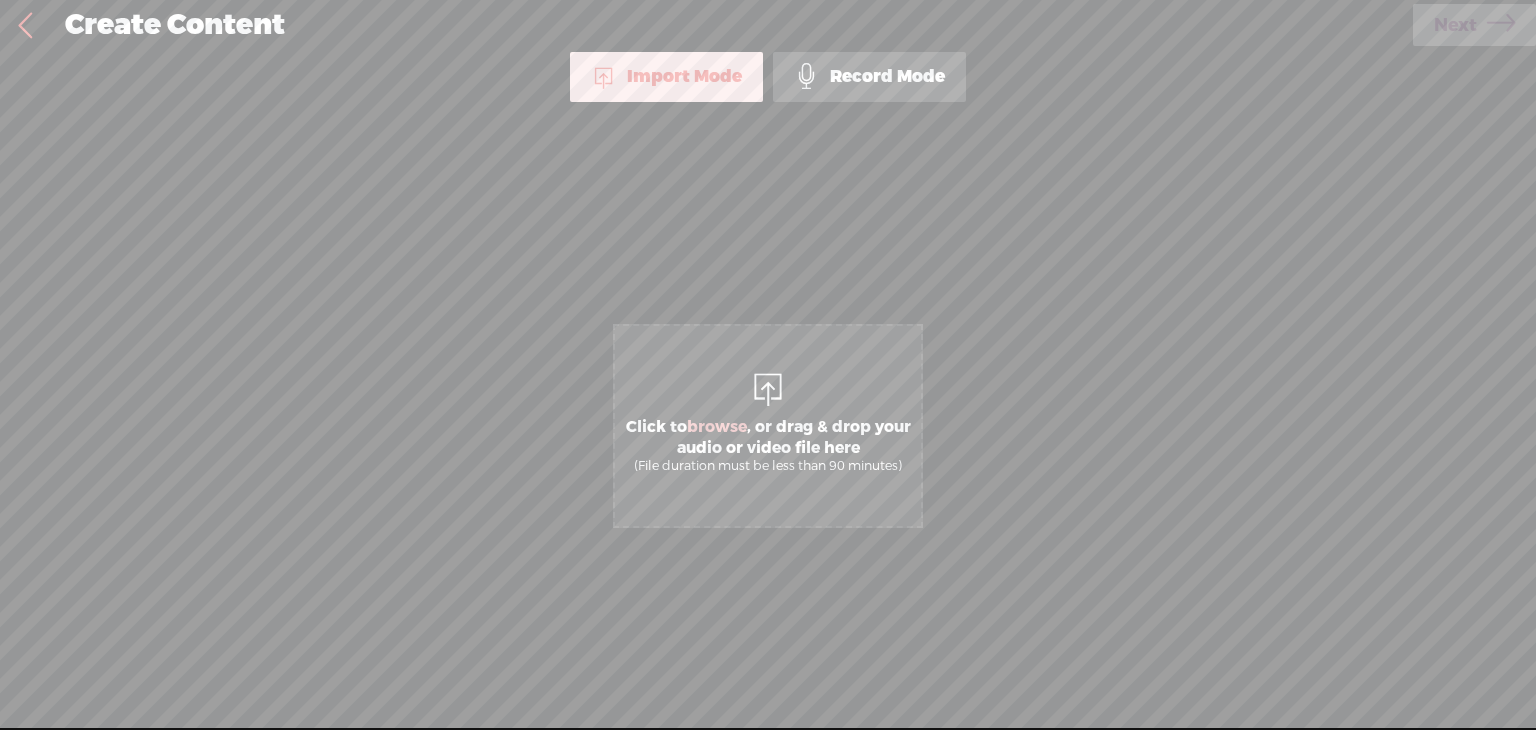 click on "Click to  browse , or drag & drop your audio or video file here (File duration must be less than 90 minutes)" at bounding box center (768, 445) 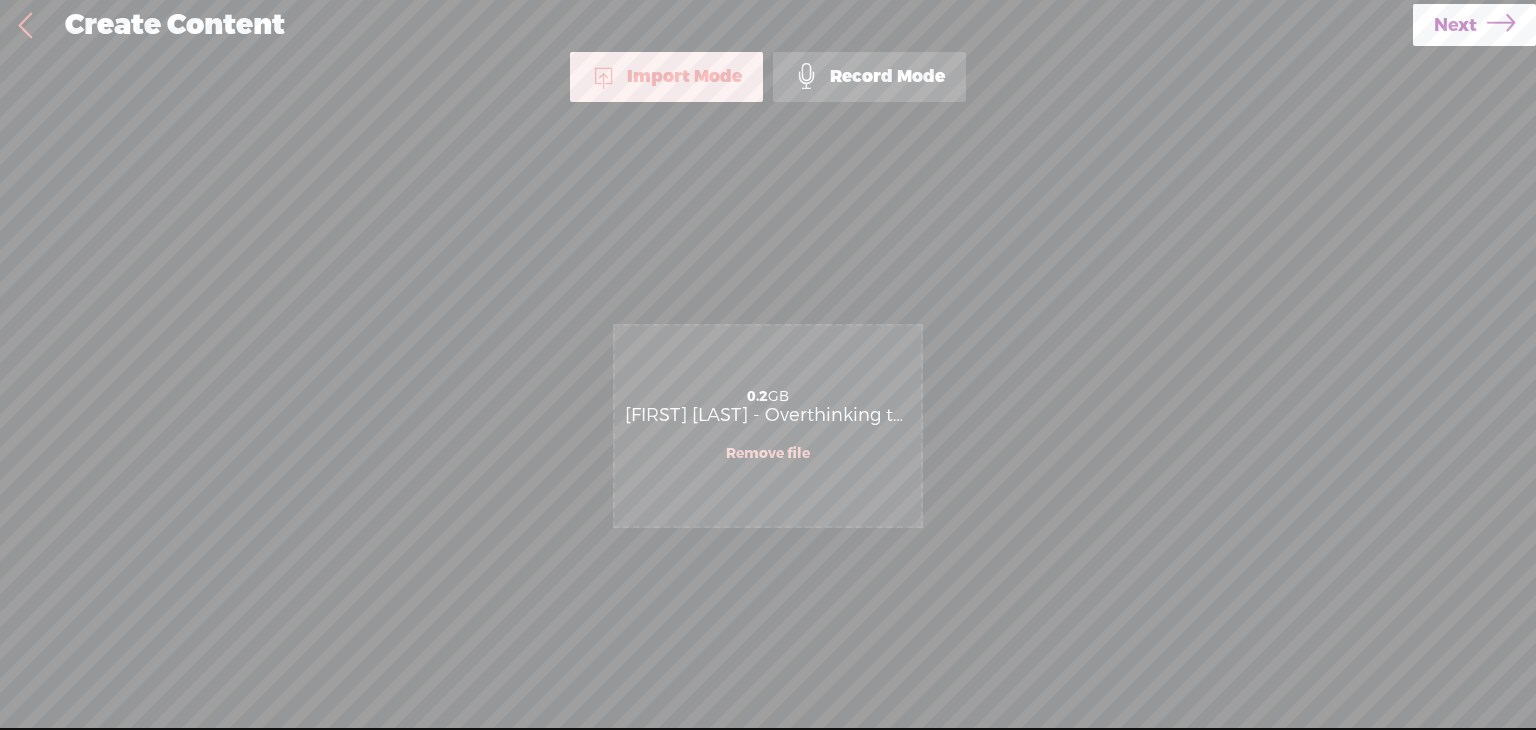 click on "Next" at bounding box center (1474, 25) 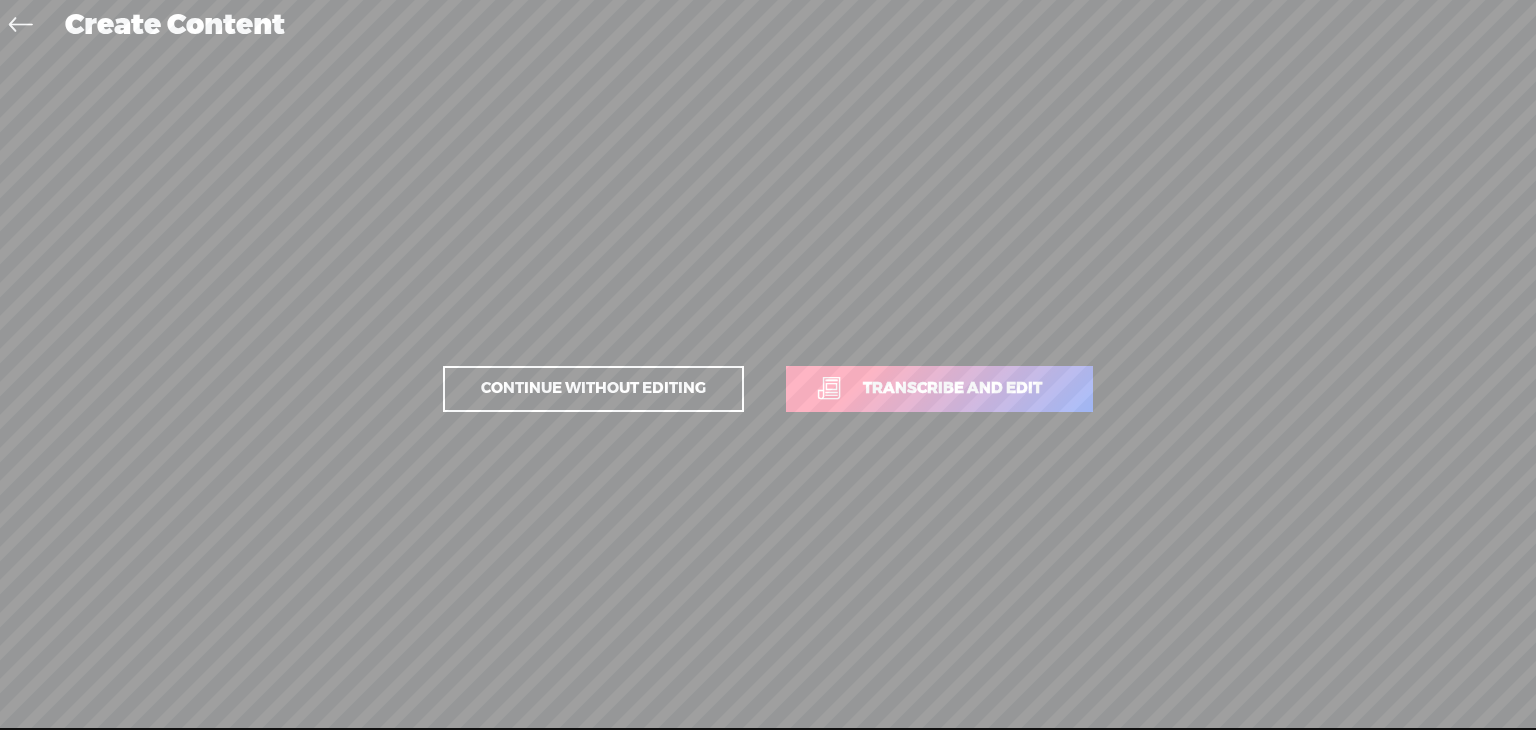 click on "Continue without editing
Transcribe and edit" at bounding box center (768, 389) 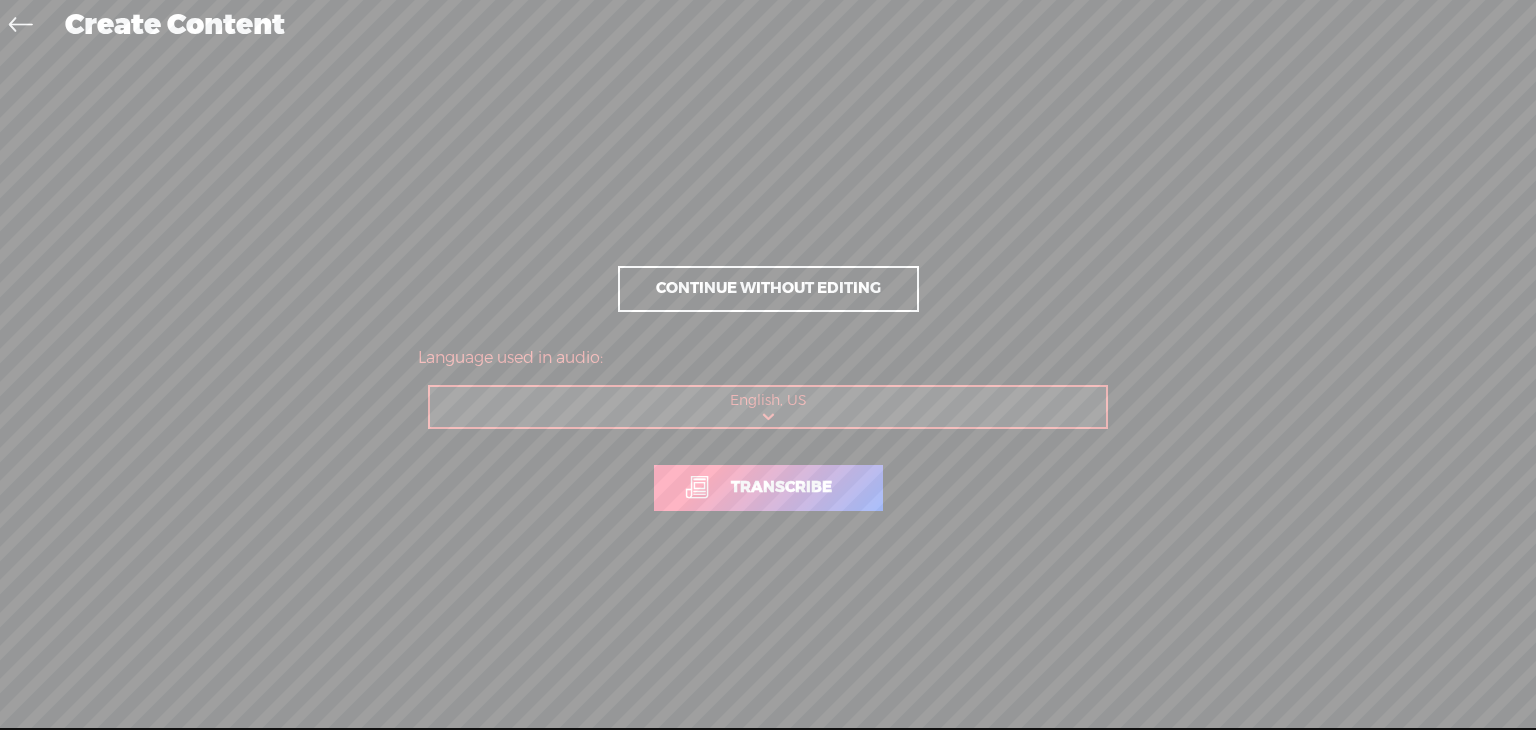 click on "Transcribe" at bounding box center (781, 487) 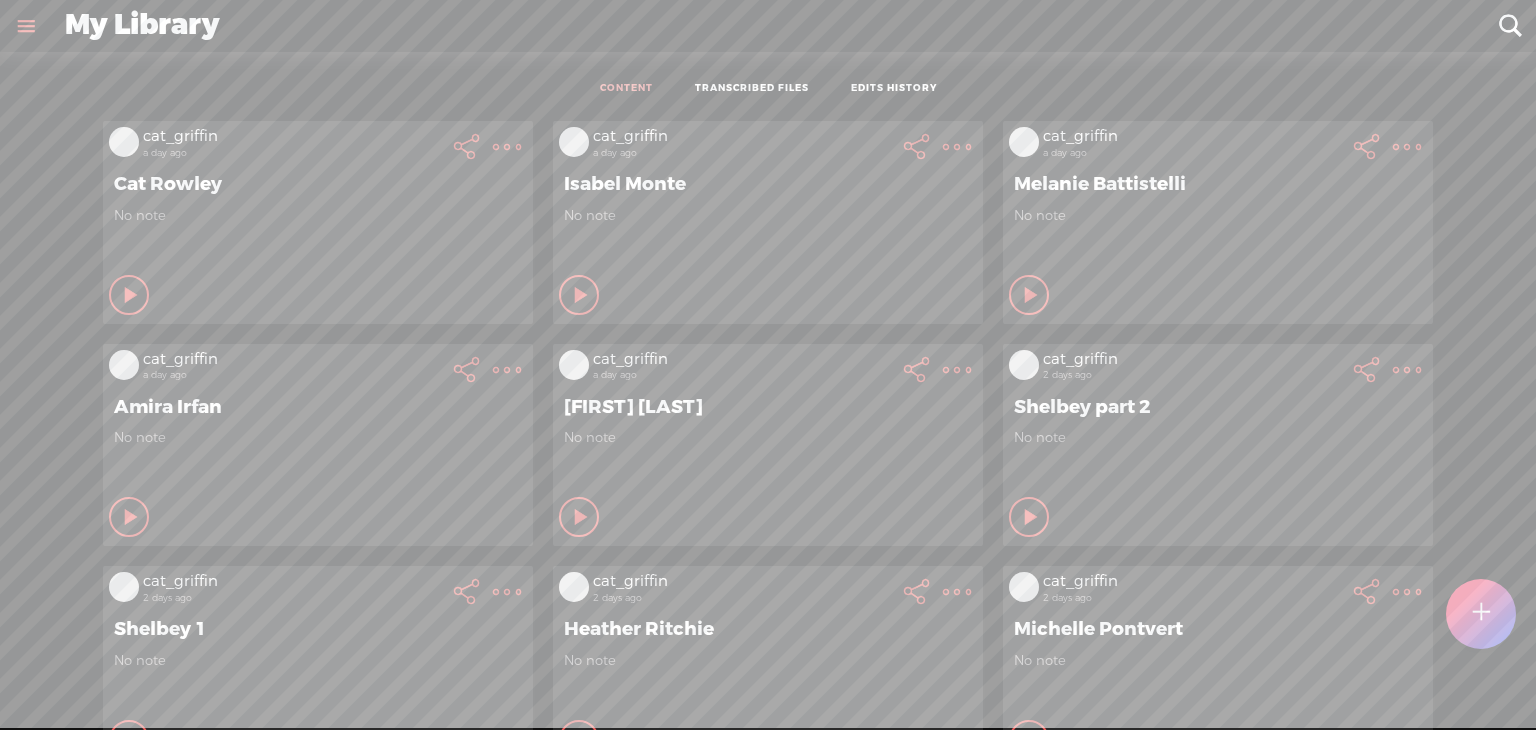 scroll, scrollTop: 0, scrollLeft: 0, axis: both 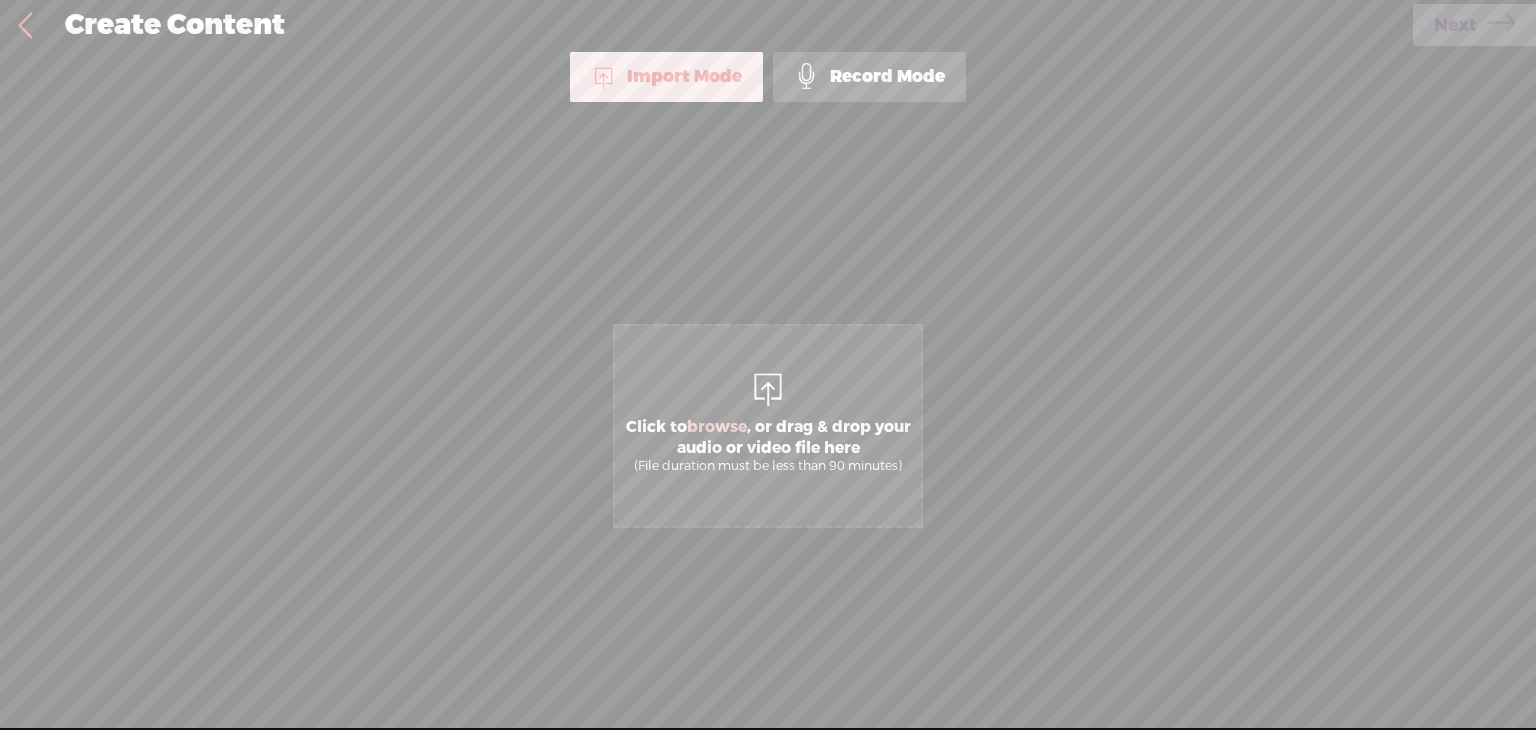 click on "Click to  browse , or drag & drop your audio or video file here (File duration must be less than 90 minutes)" at bounding box center [768, 445] 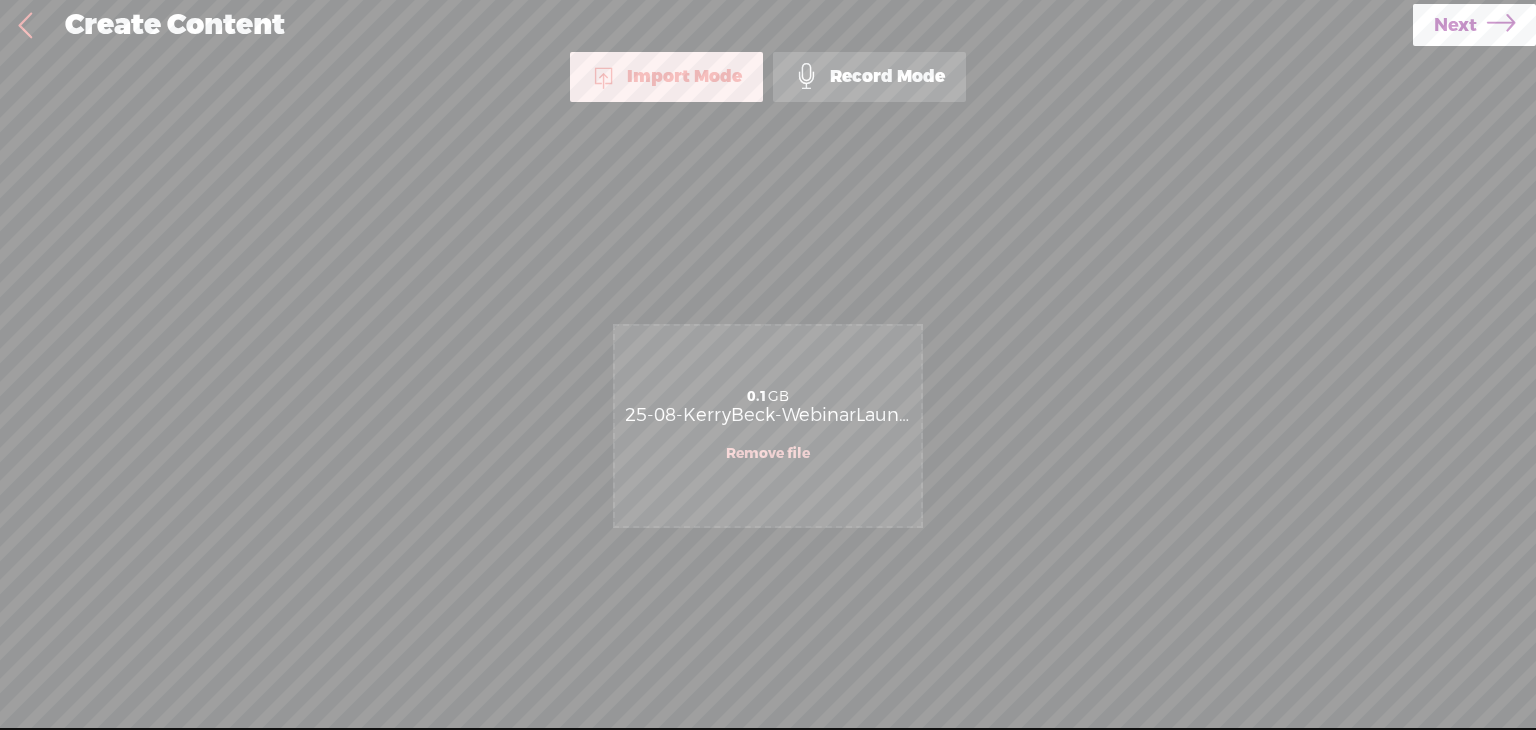 click on "Create Content" at bounding box center [732, 26] 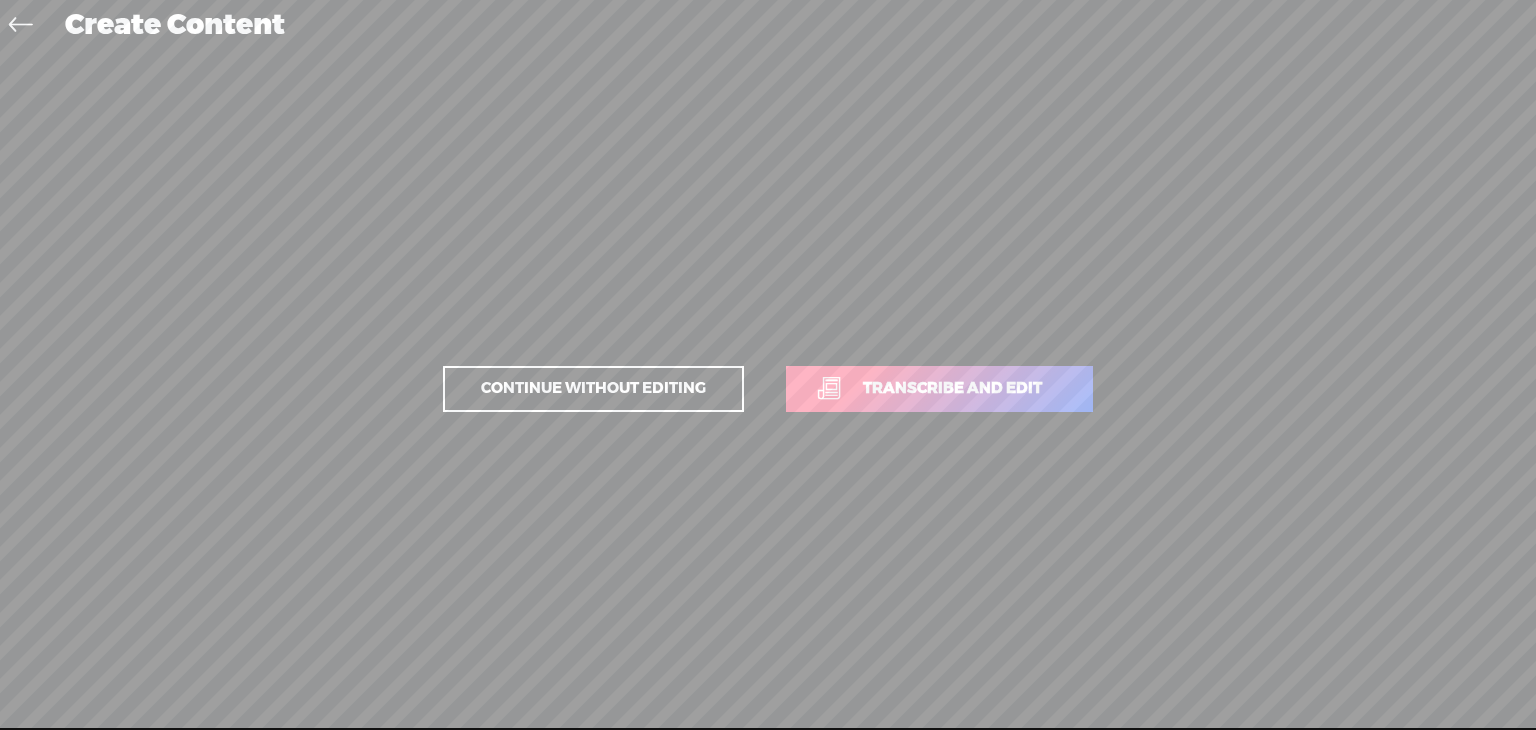 click on "Transcribe and edit" at bounding box center [939, 389] 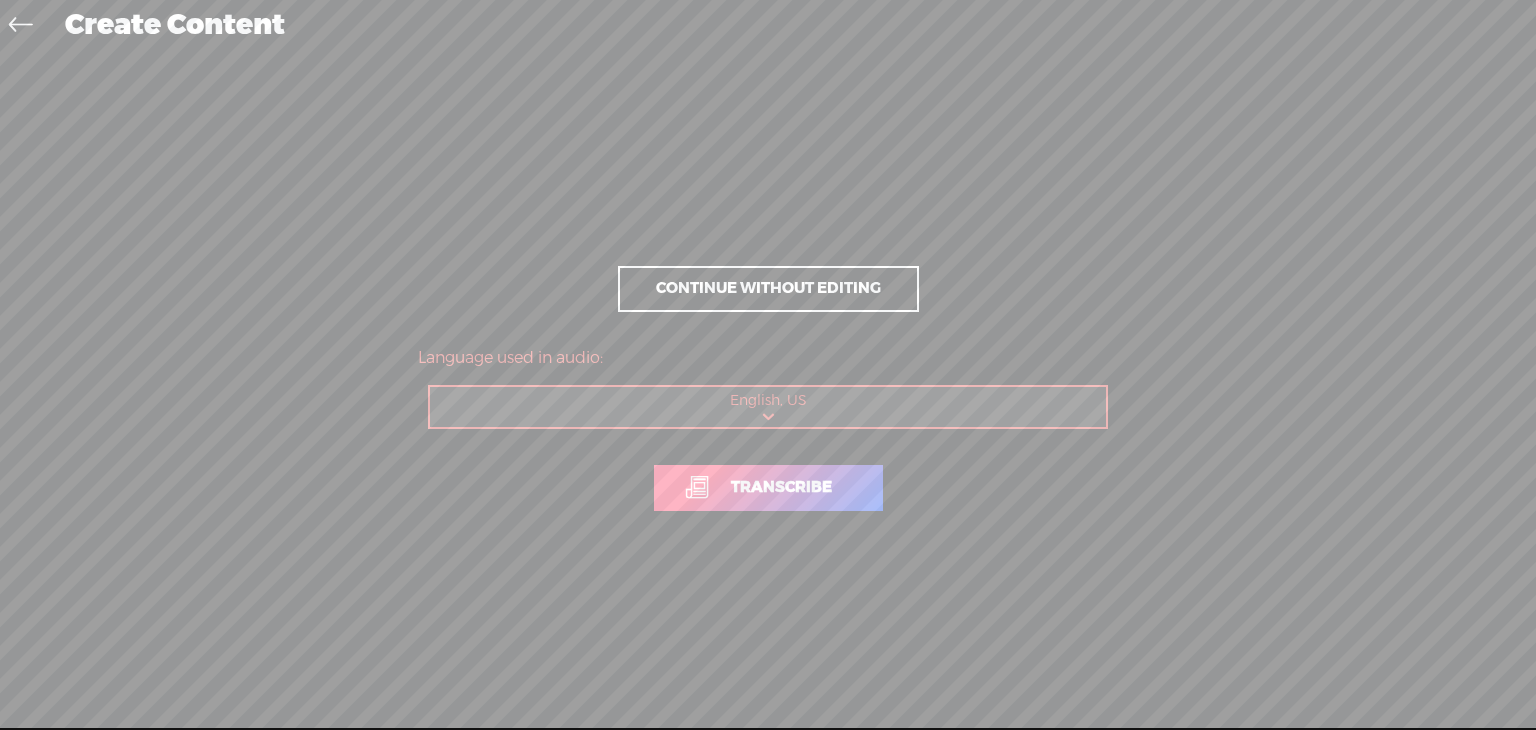 click on "Transcribe" at bounding box center [768, 488] 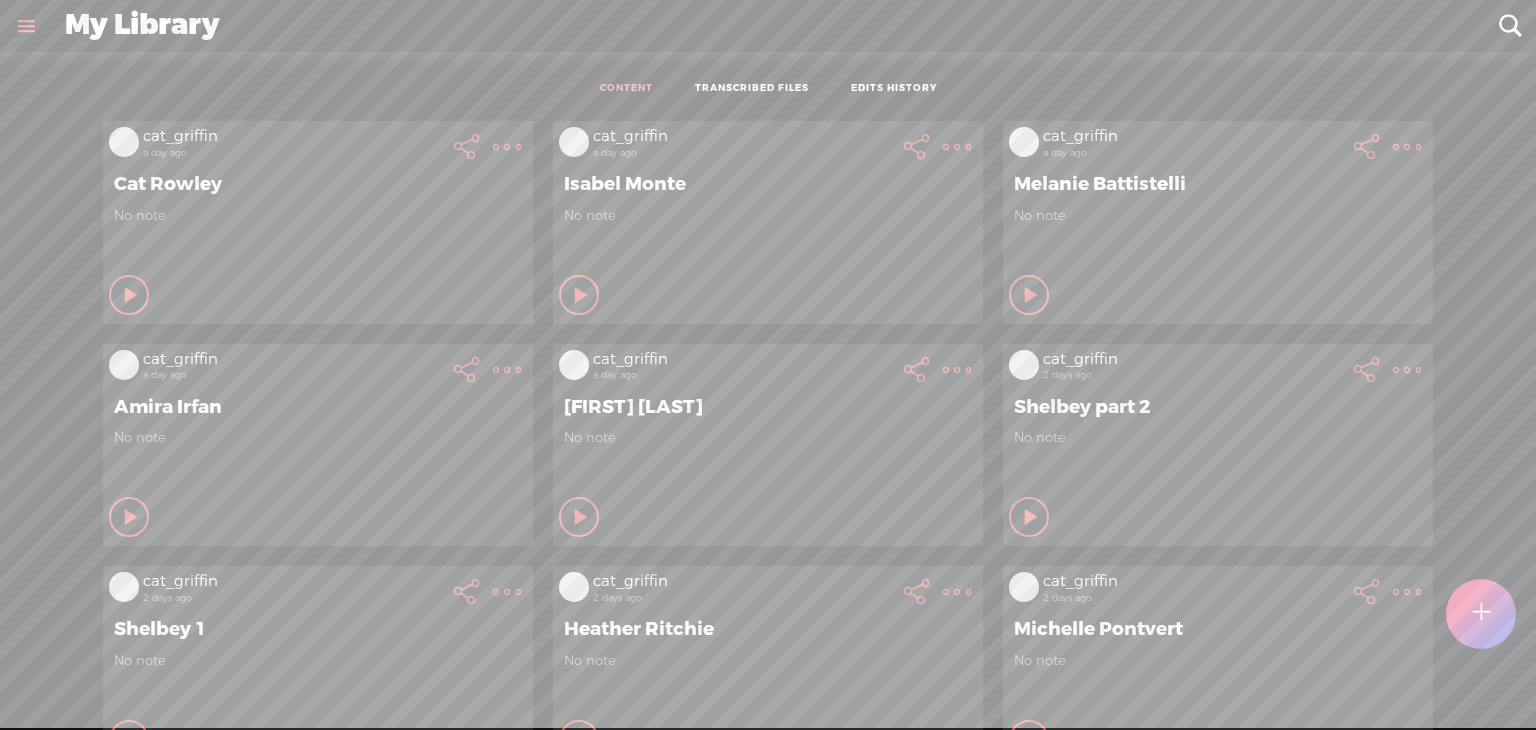 scroll, scrollTop: 0, scrollLeft: 0, axis: both 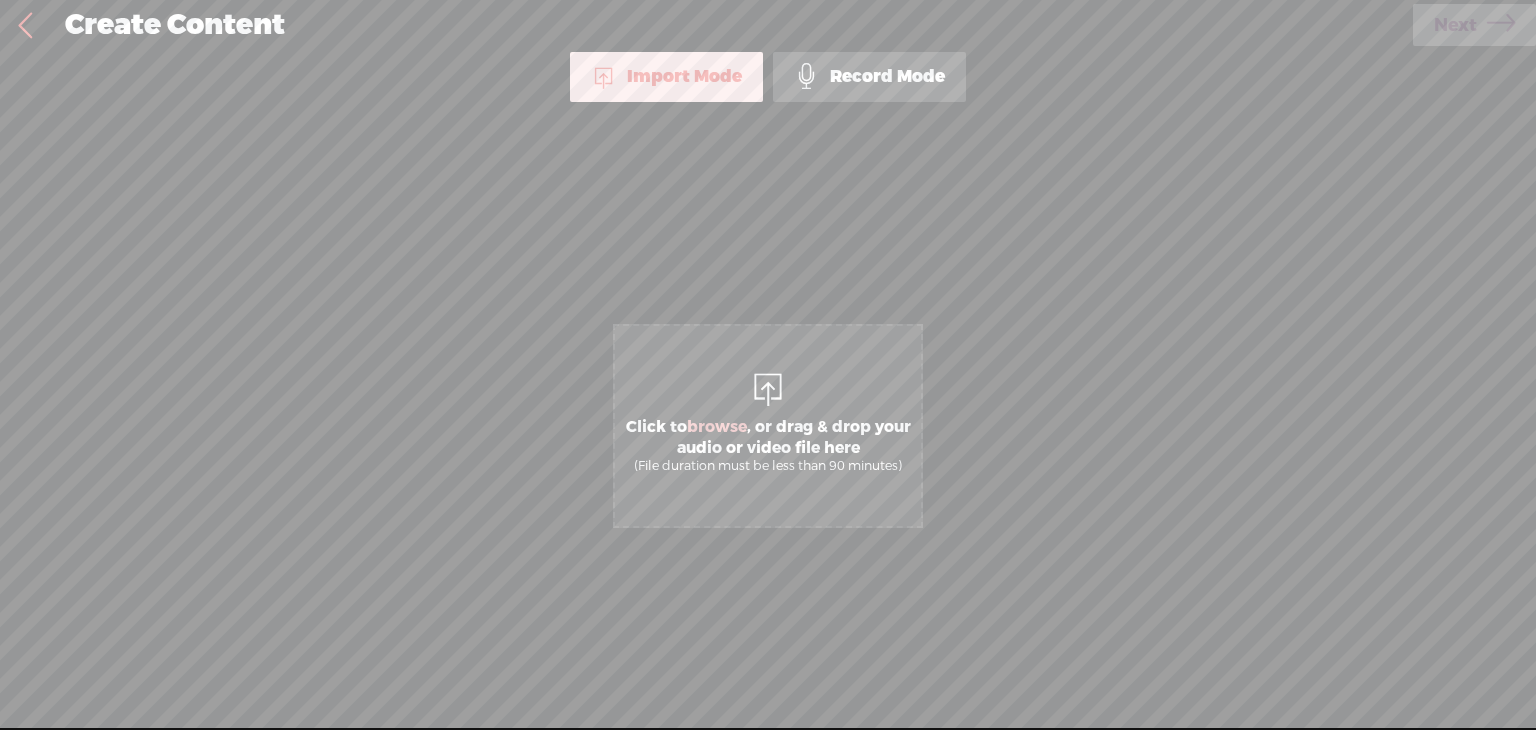 click on "Click to  browse , or drag & drop your audio or video file here (File duration must be less than 90 minutes)" at bounding box center [768, 445] 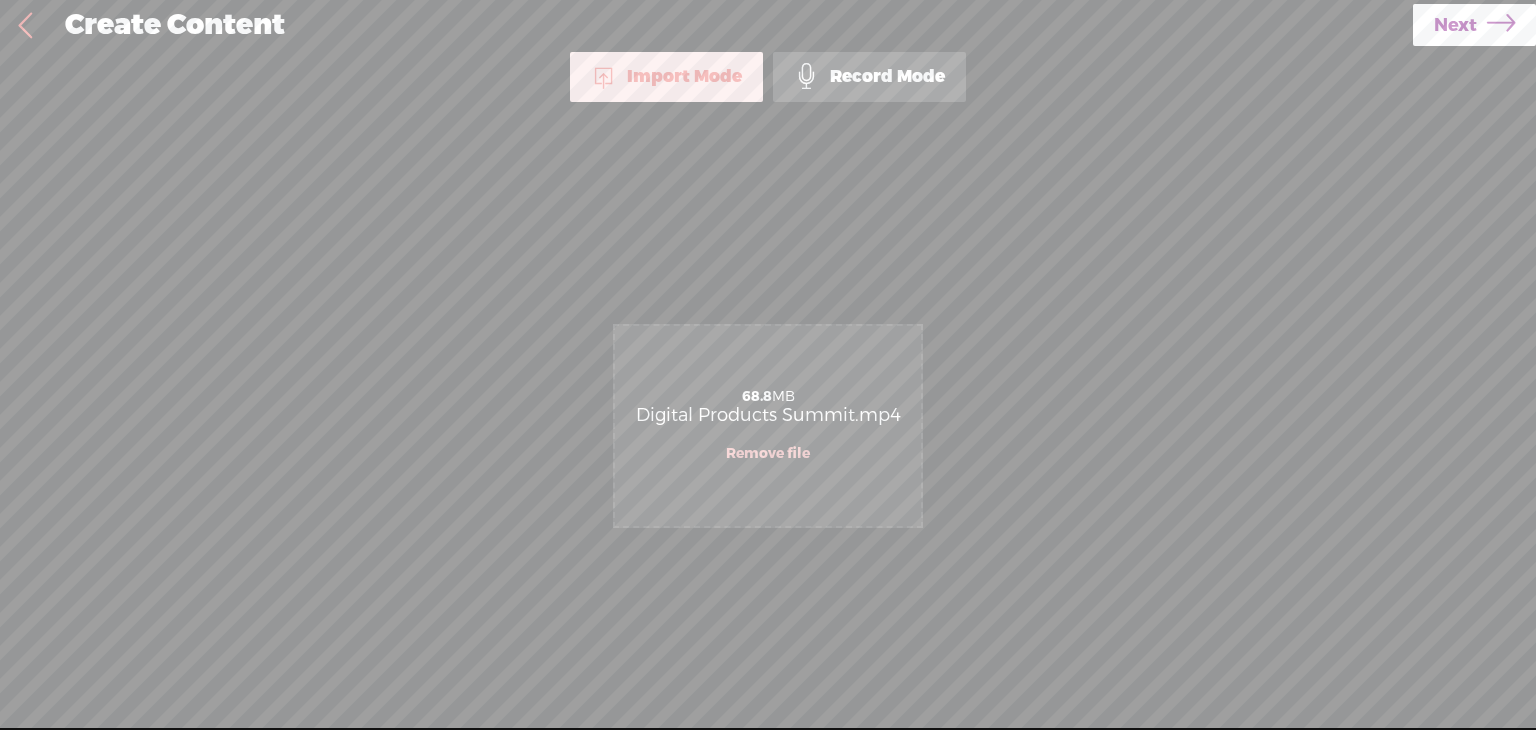 click on "Next" at bounding box center (1455, 25) 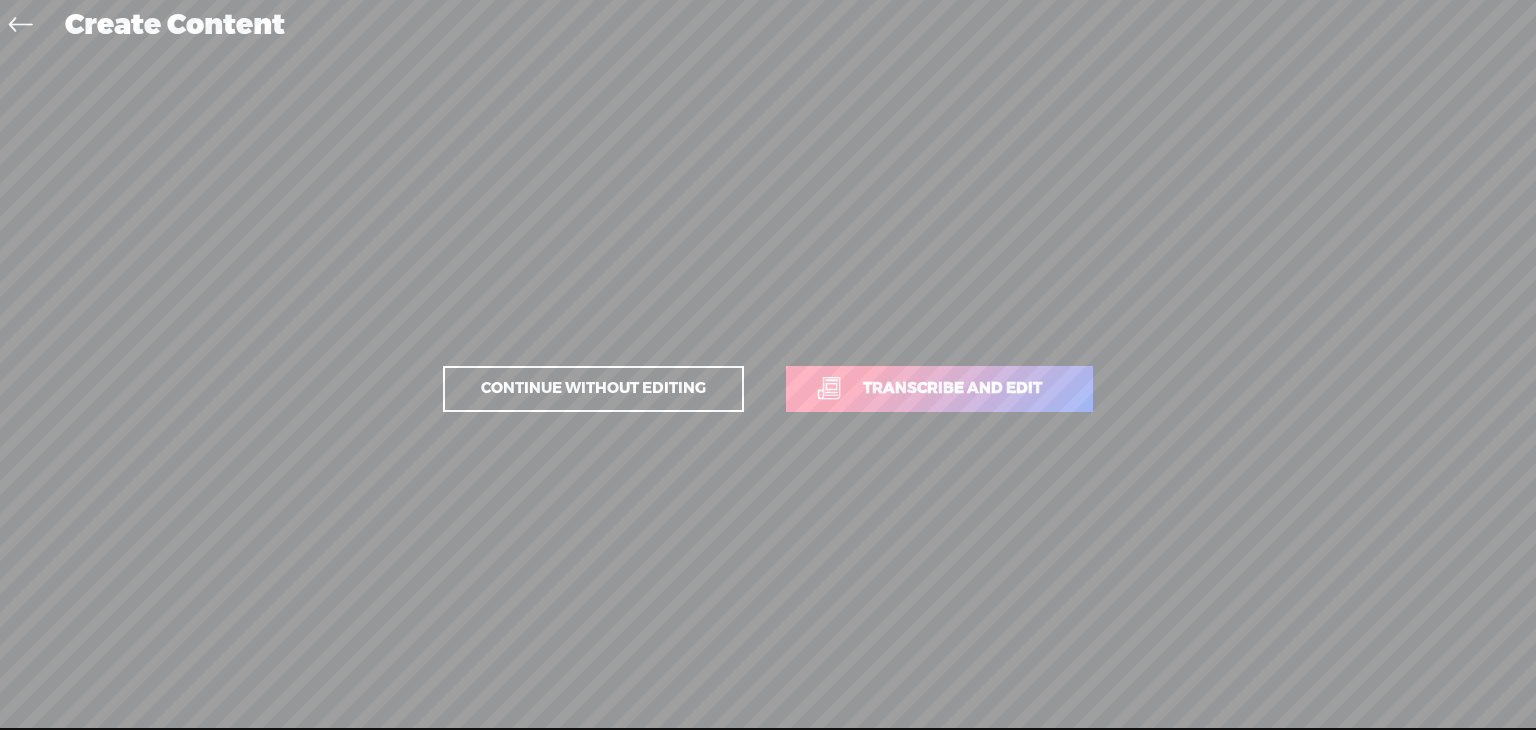 click on "Transcribe and edit" at bounding box center (939, 389) 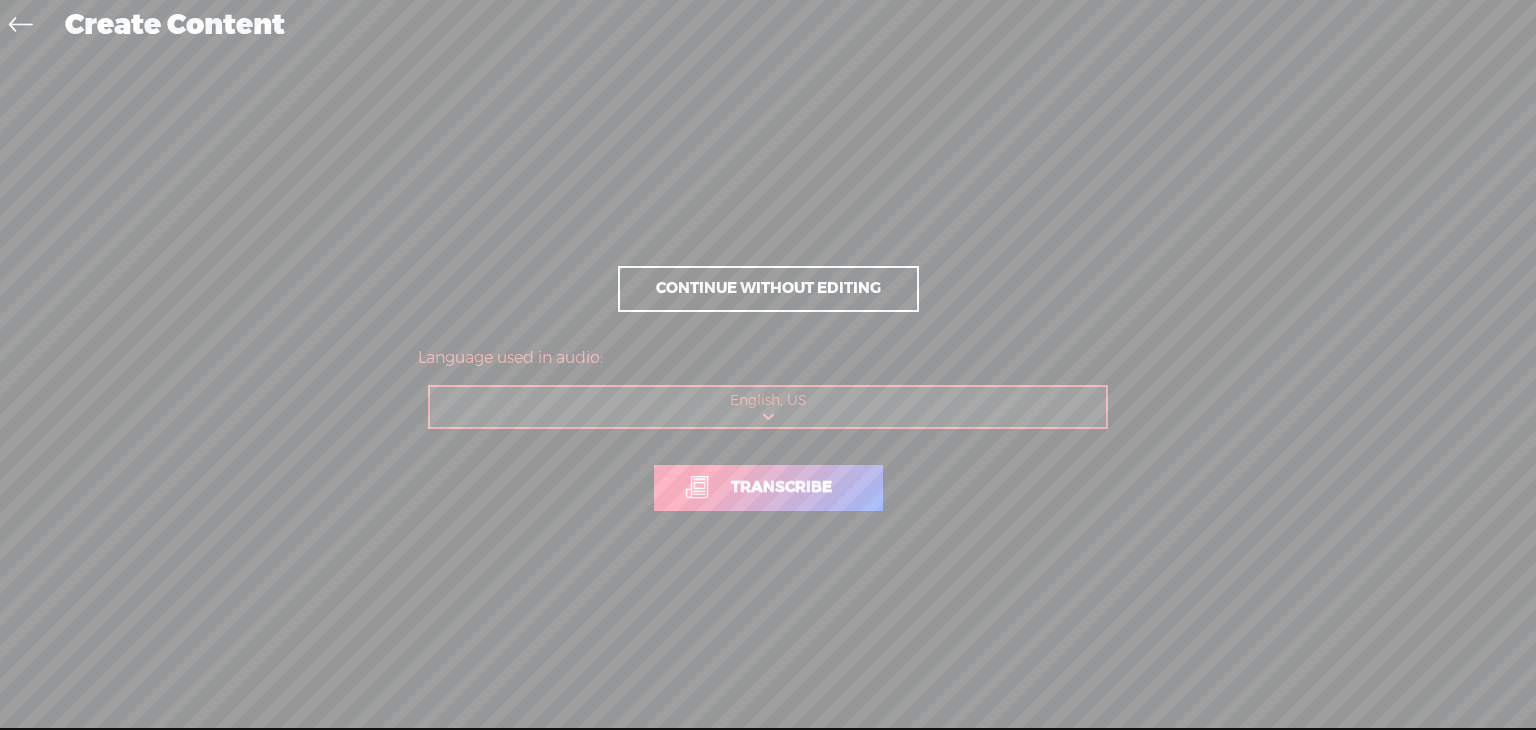 click on "Transcribe" at bounding box center [781, 487] 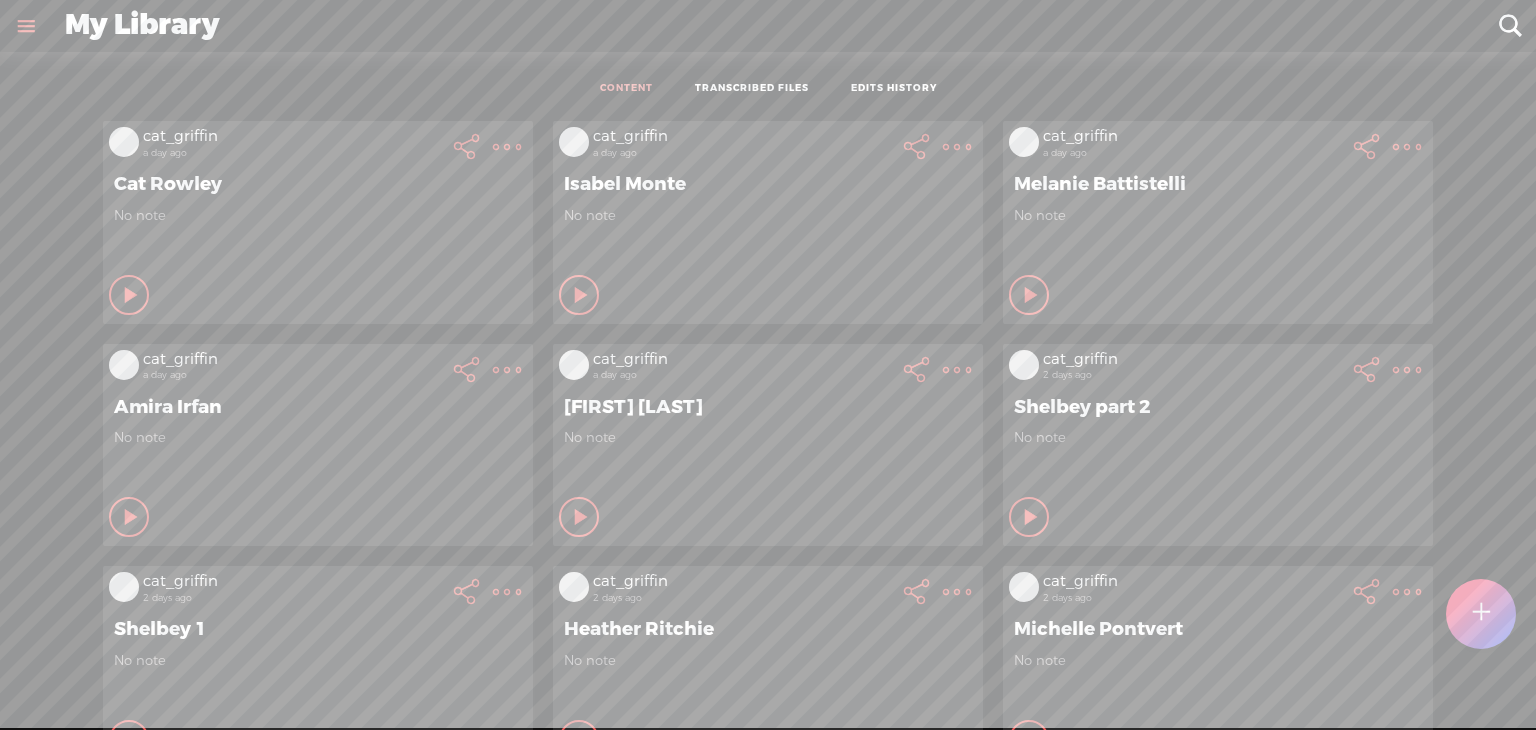 scroll, scrollTop: 0, scrollLeft: 0, axis: both 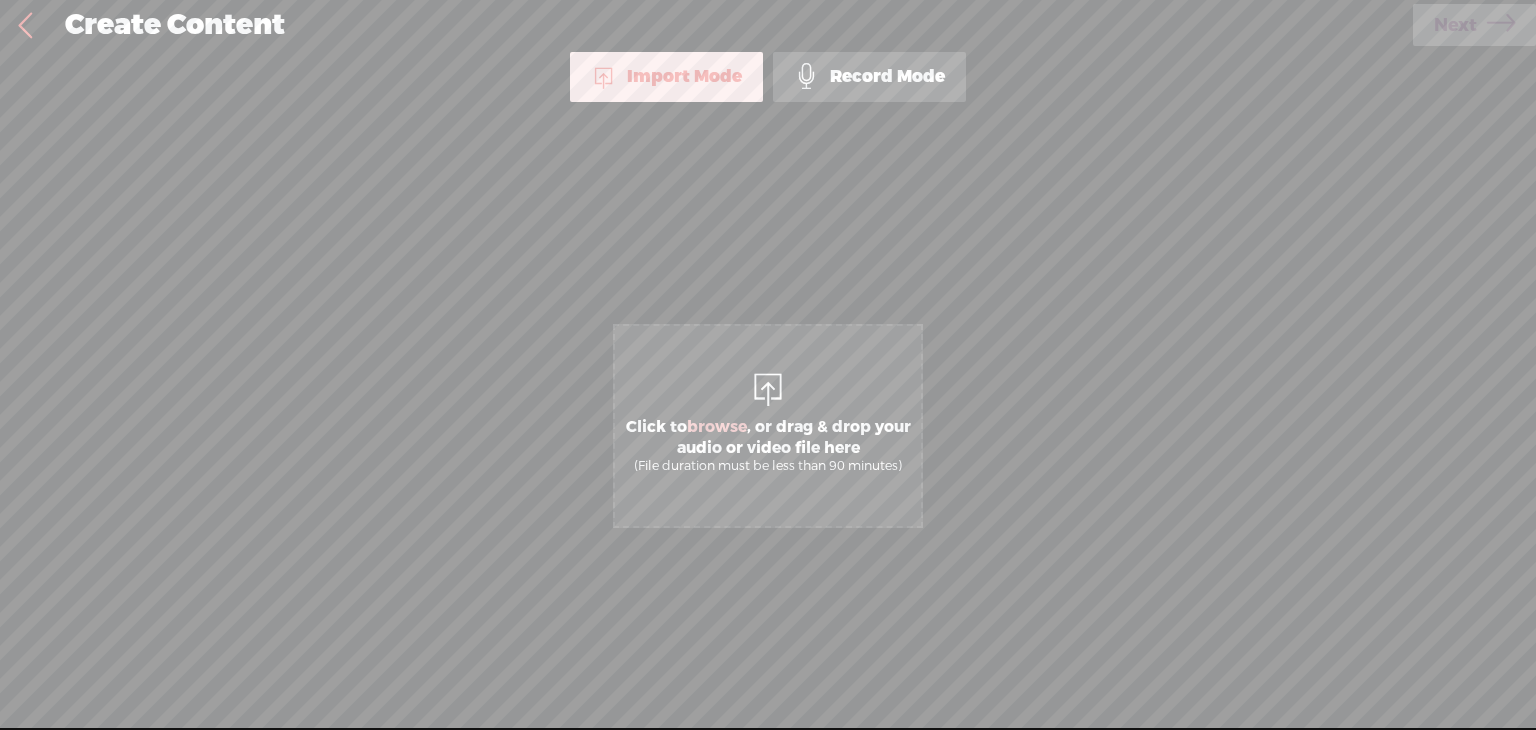 click on "(File duration must be less than 90 minutes)" at bounding box center [768, 466] 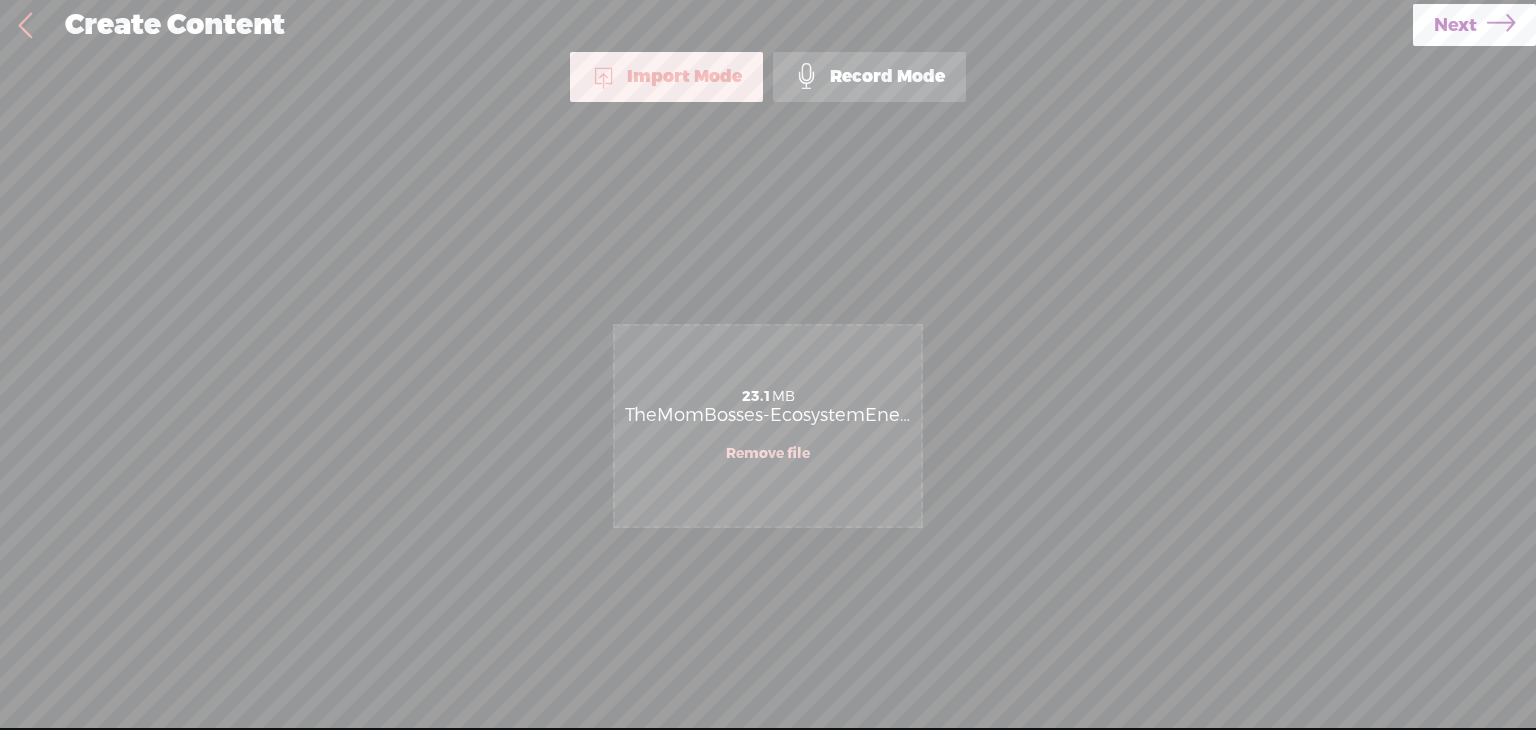 click on "Next" at bounding box center (1455, 25) 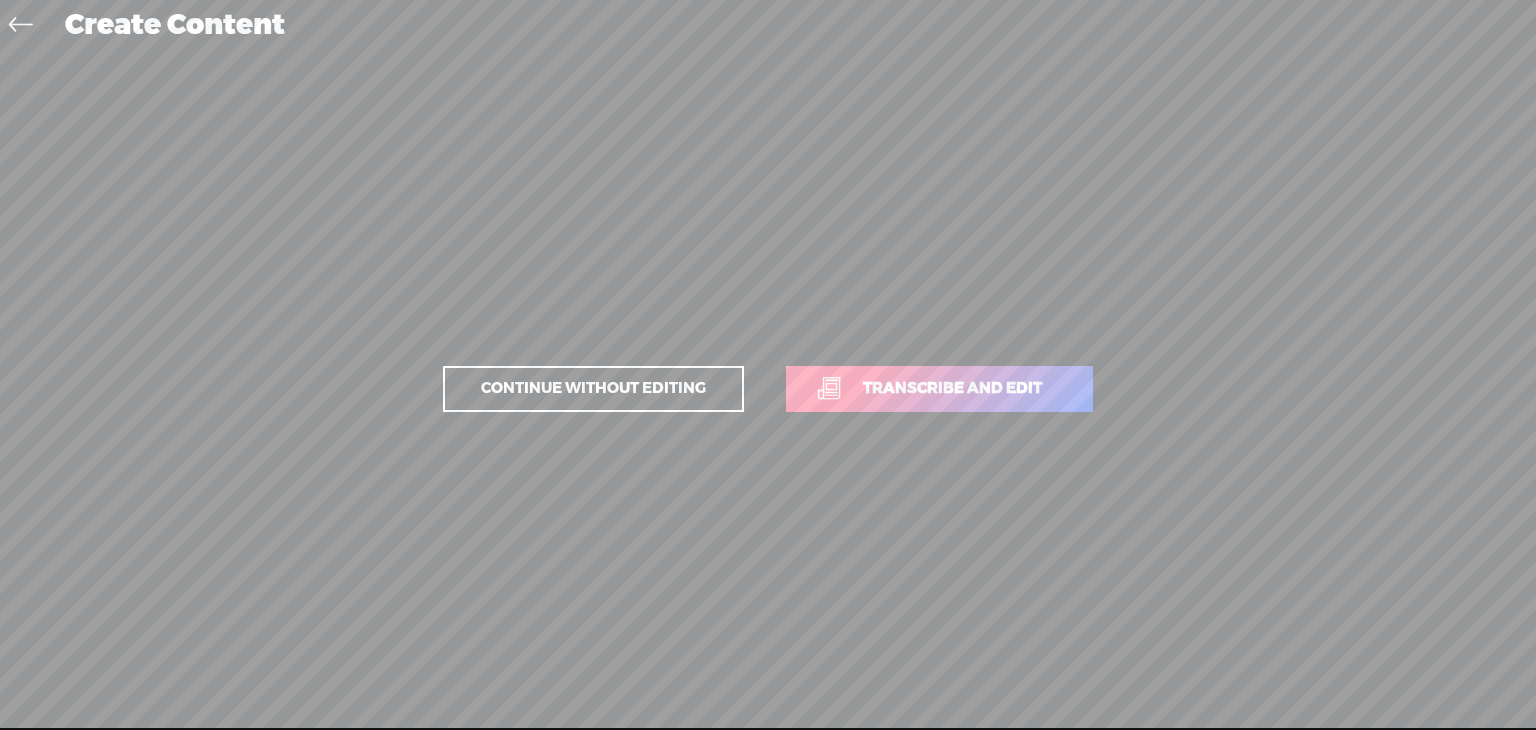 click on "Continue without editing
Transcribe and edit" at bounding box center (768, 389) 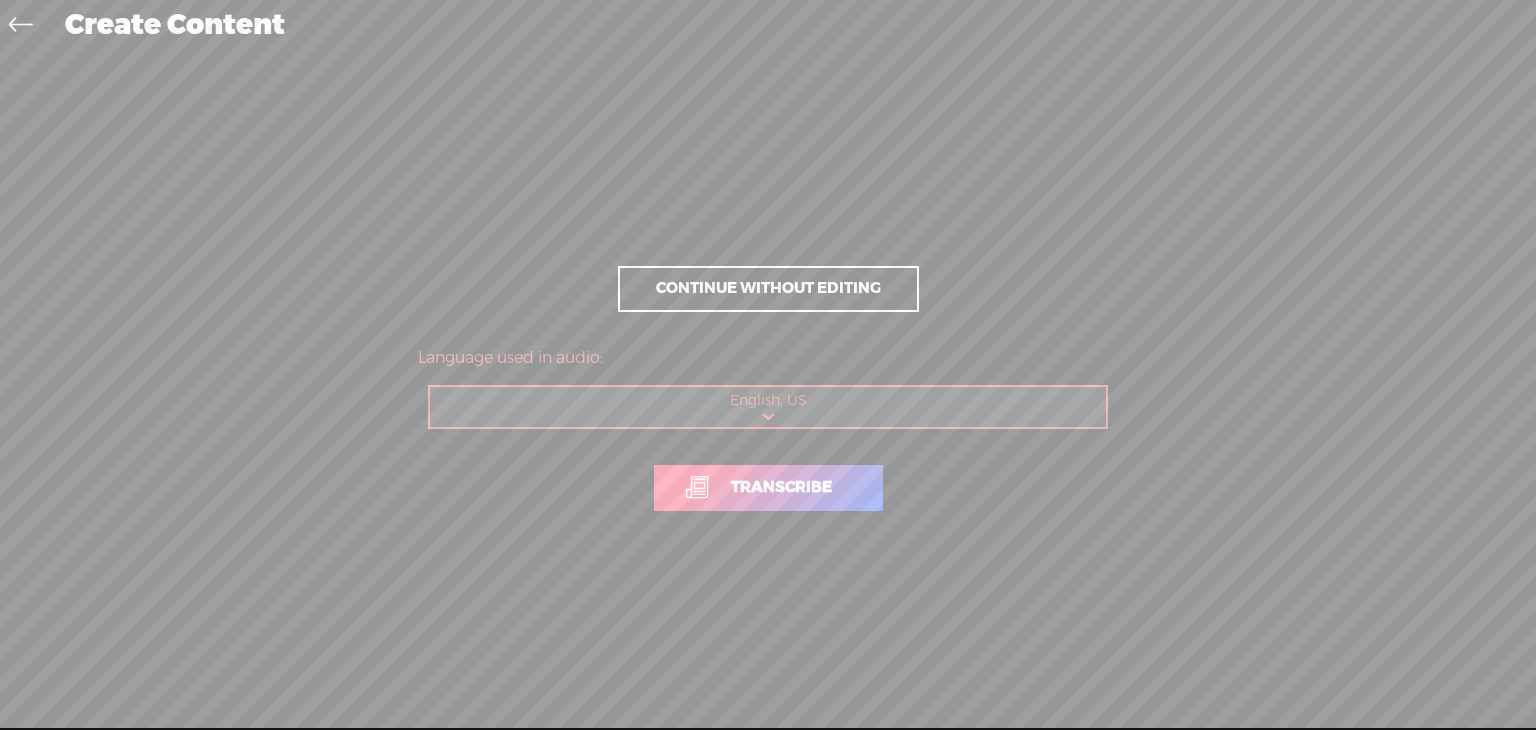 click on "Transcribe" at bounding box center [768, 488] 